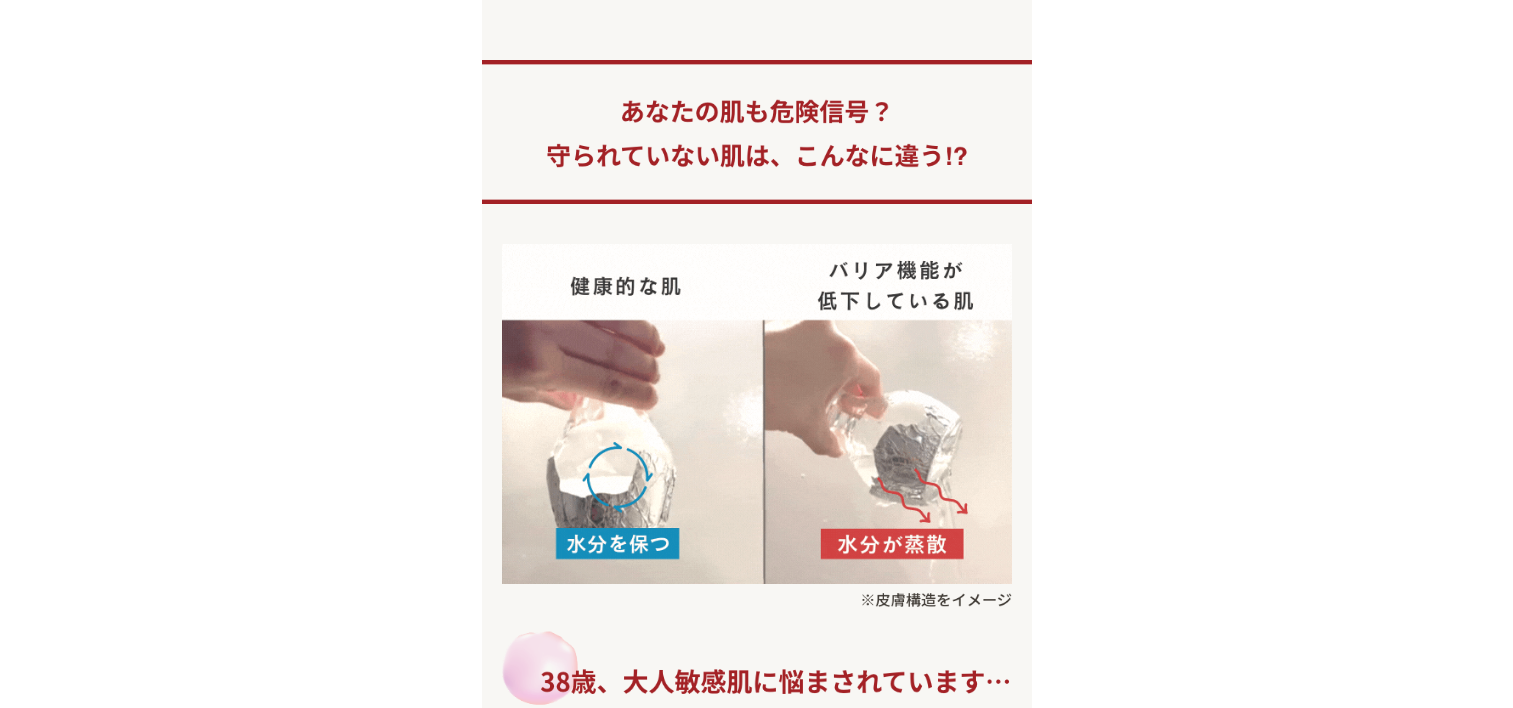scroll, scrollTop: 0, scrollLeft: 0, axis: both 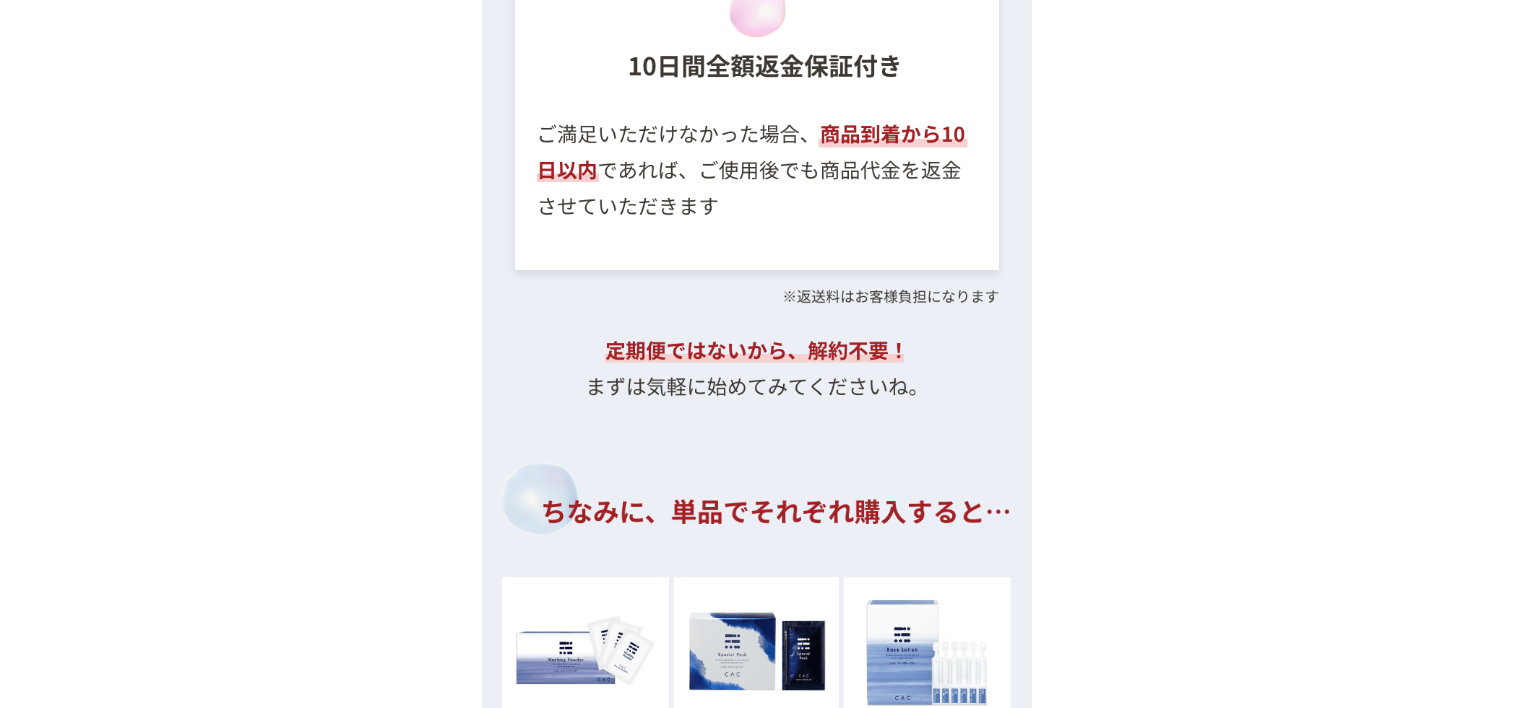 drag, startPoint x: 1508, startPoint y: 378, endPoint x: 1525, endPoint y: 231, distance: 147.97972 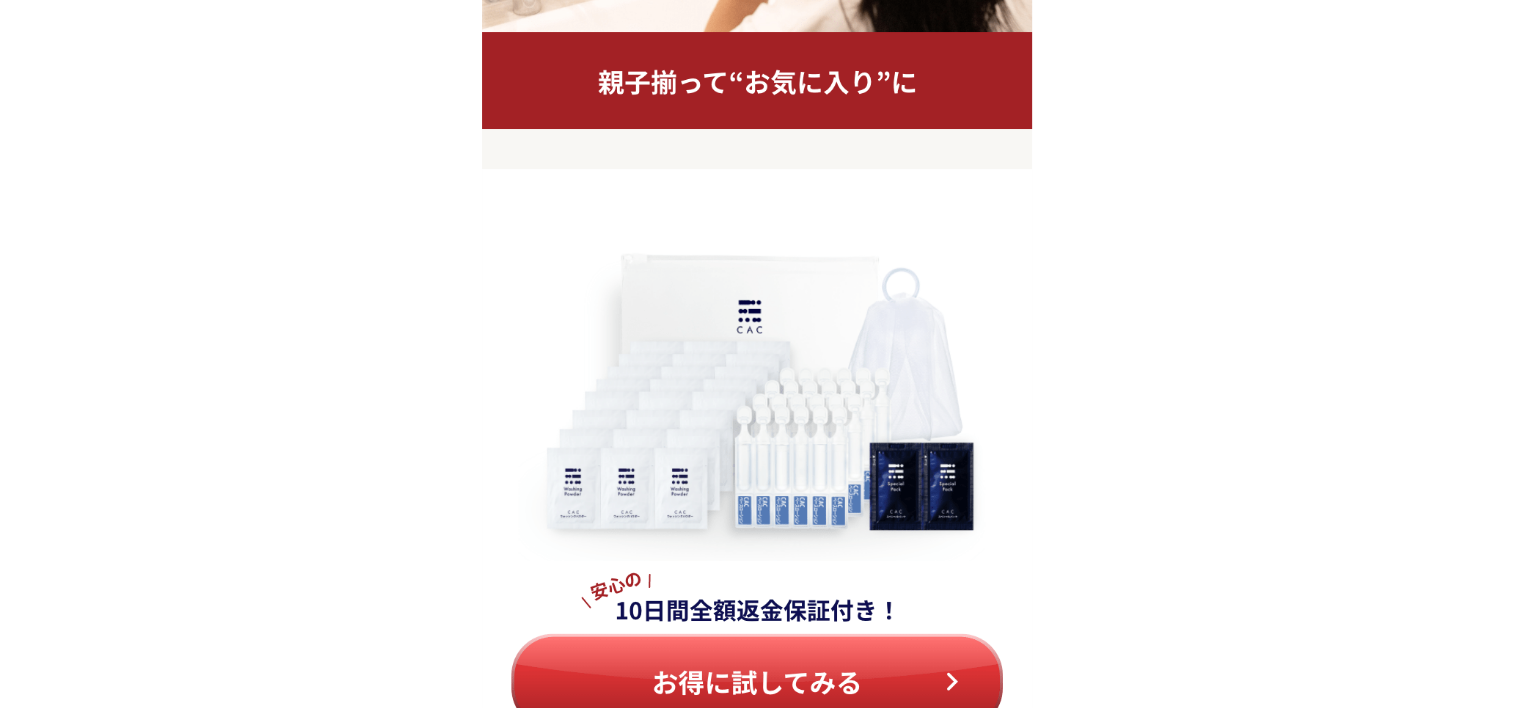 scroll, scrollTop: 16559, scrollLeft: 0, axis: vertical 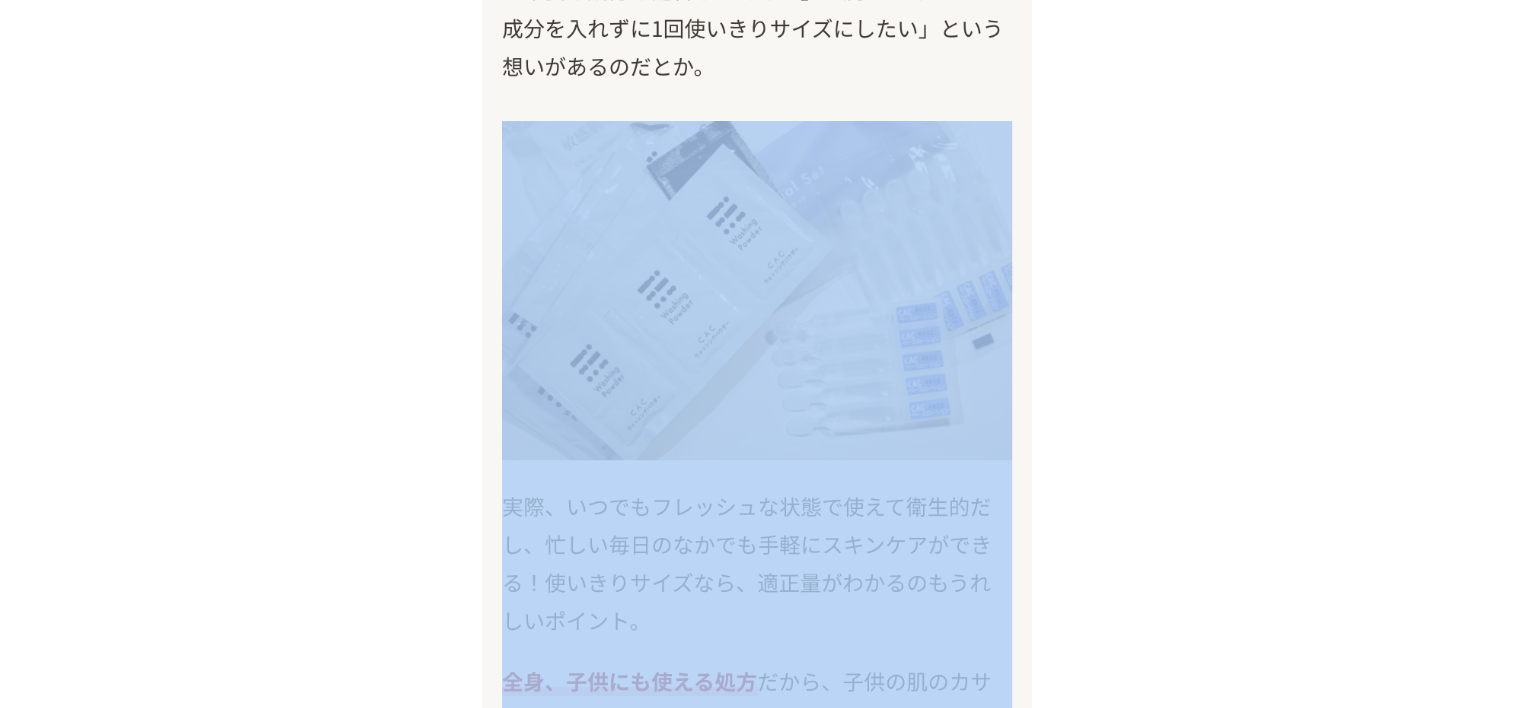 drag, startPoint x: 1507, startPoint y: 438, endPoint x: 1504, endPoint y: 36, distance: 402.0112 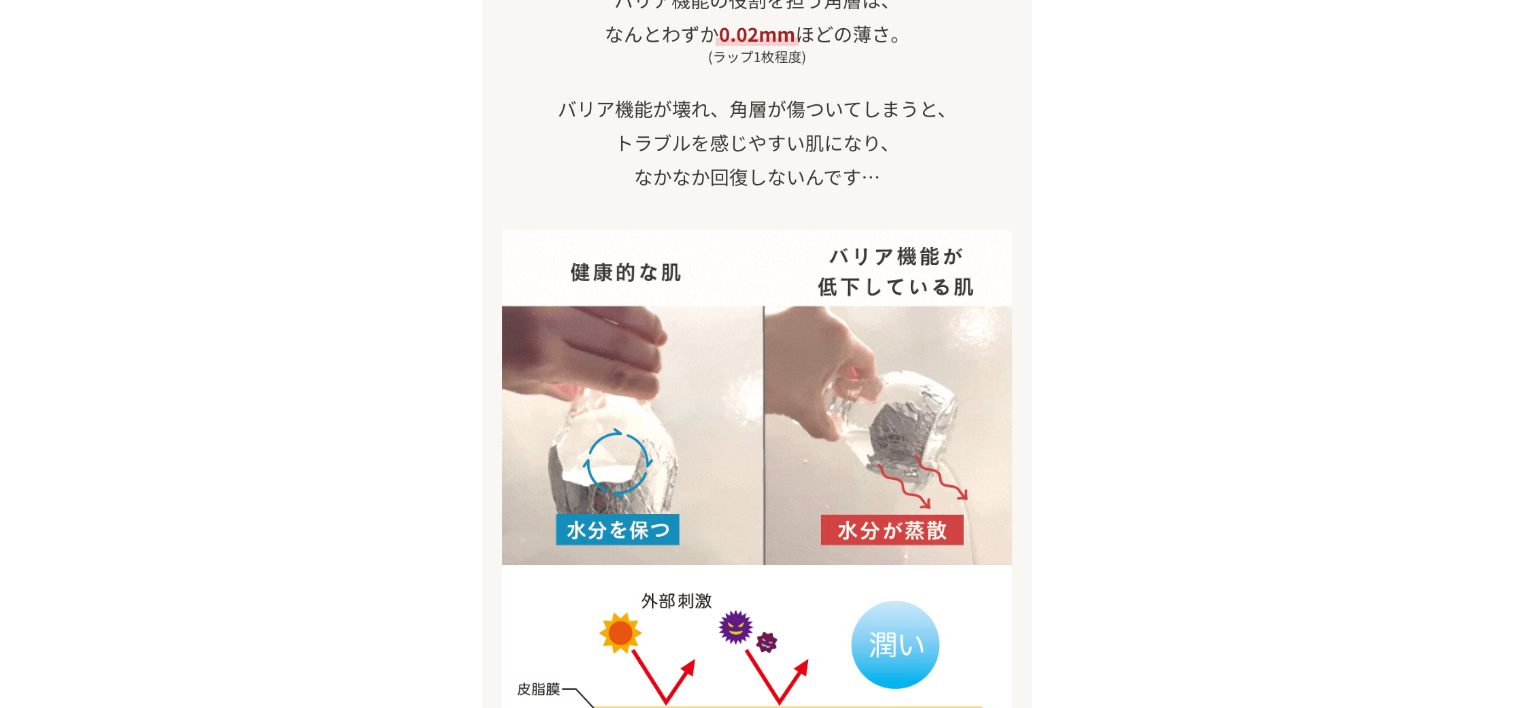 scroll, scrollTop: 672, scrollLeft: 0, axis: vertical 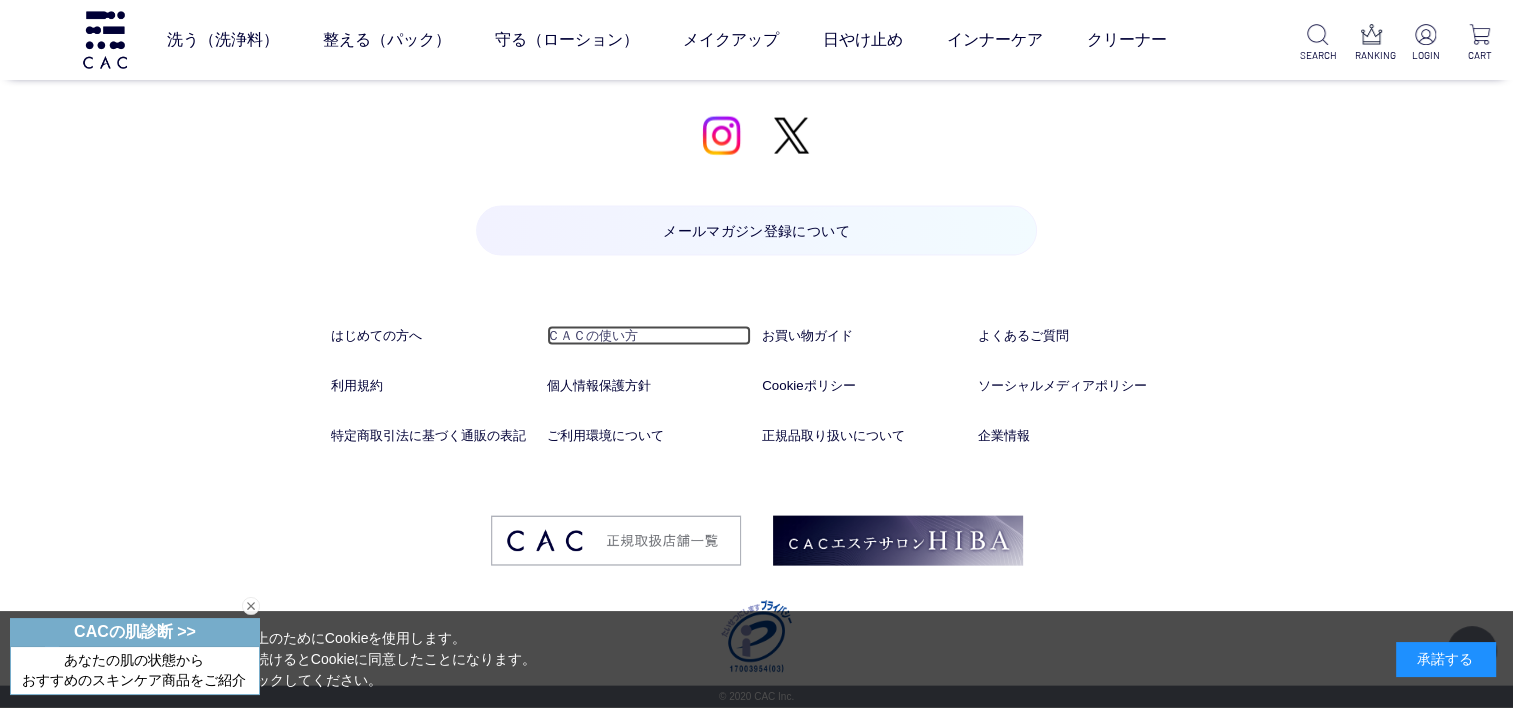 click on "ＣＡＣの使い方" at bounding box center (649, 336) 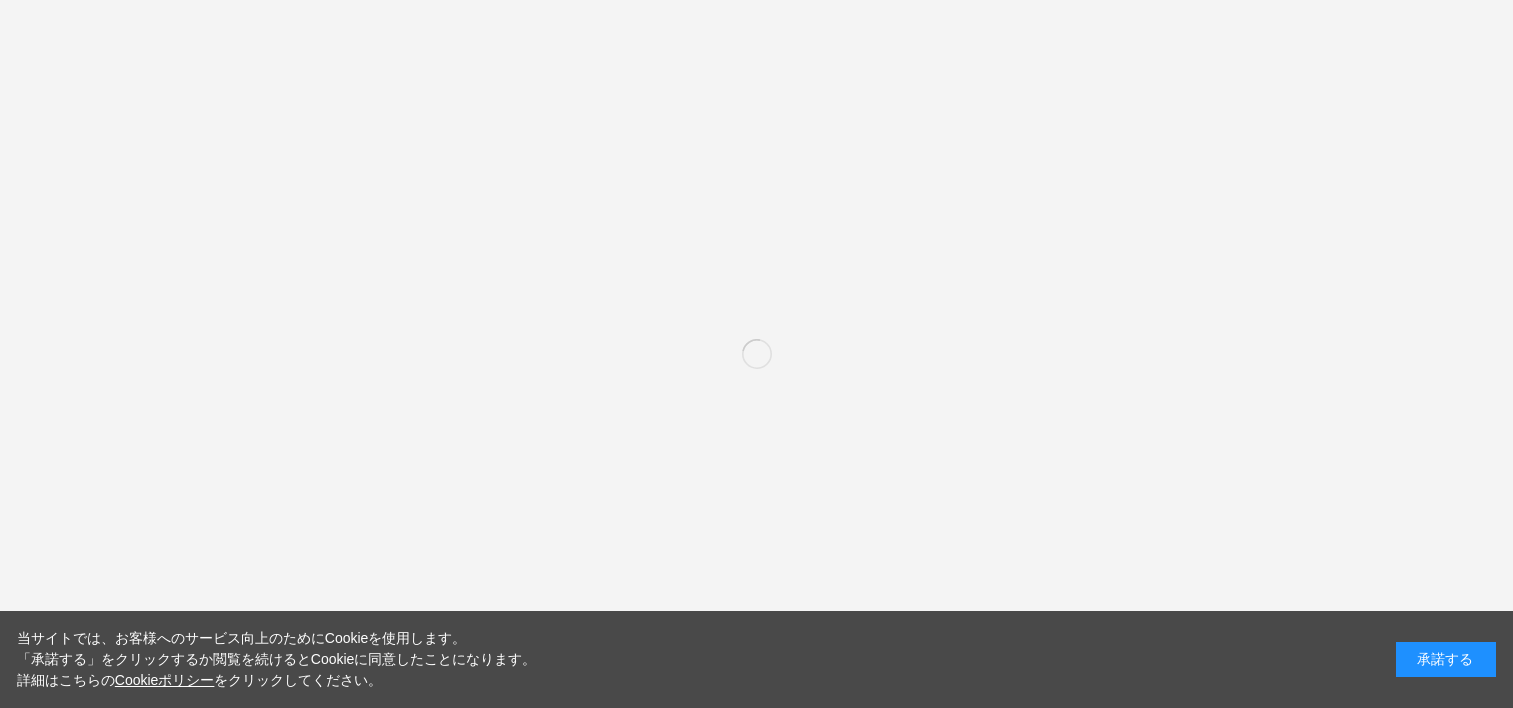 scroll, scrollTop: 0, scrollLeft: 0, axis: both 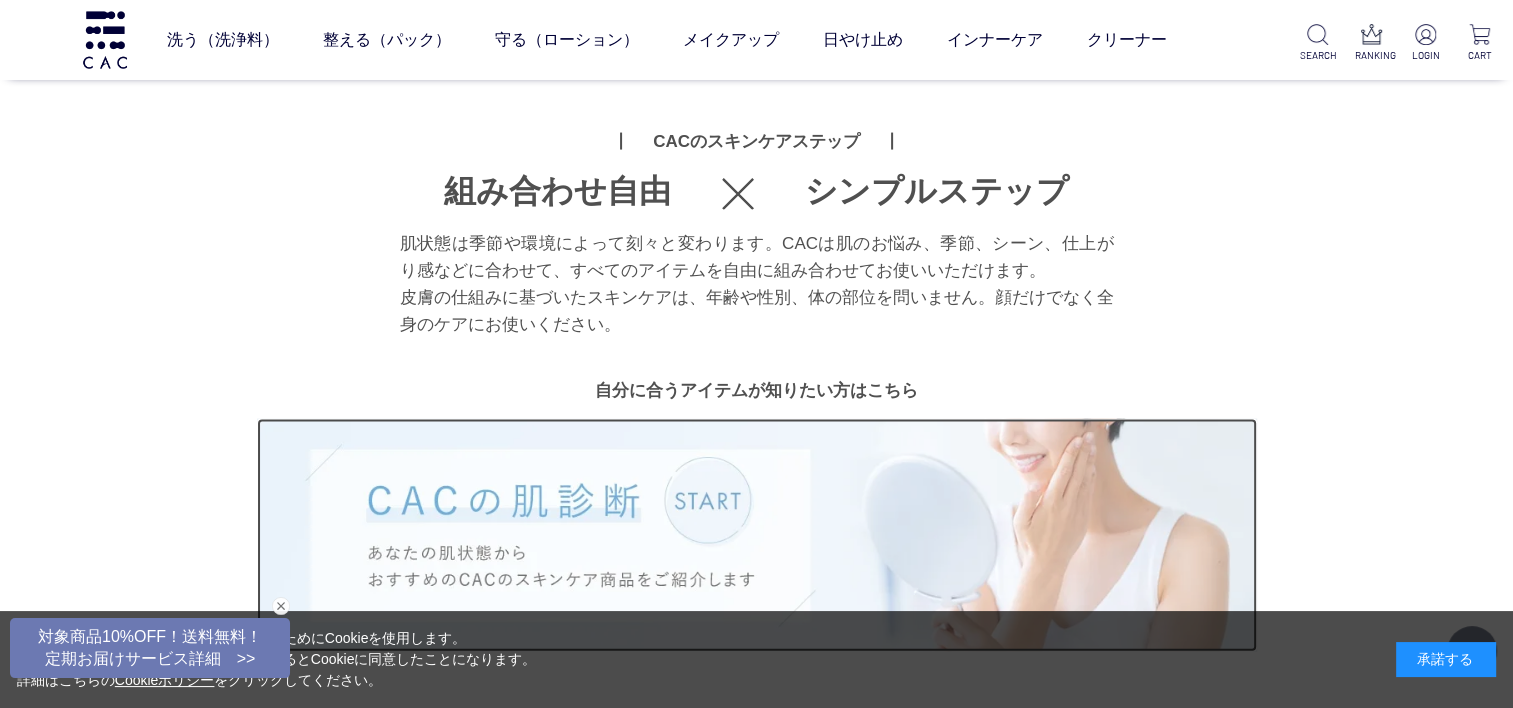 click at bounding box center [757, 535] 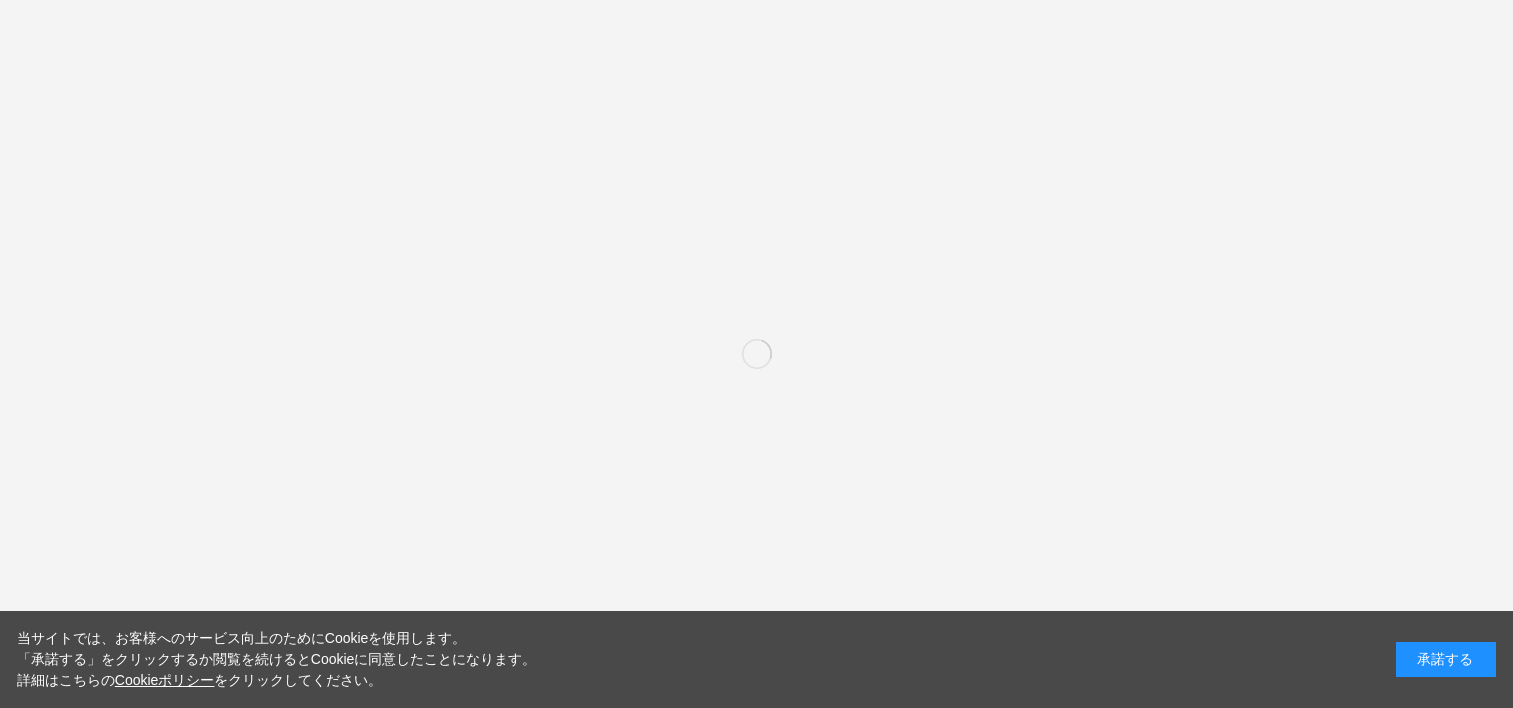 scroll, scrollTop: 0, scrollLeft: 0, axis: both 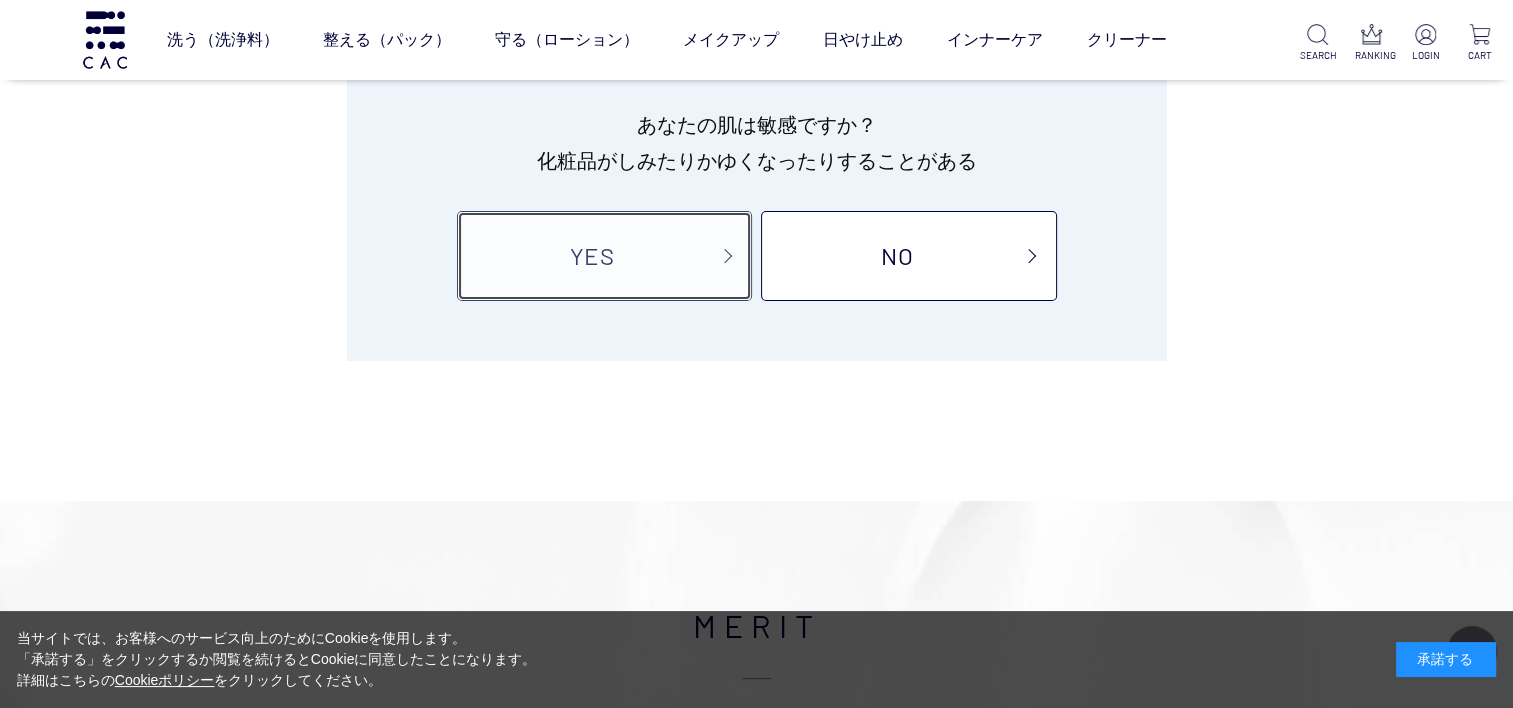 click on "YES" at bounding box center [604, 256] 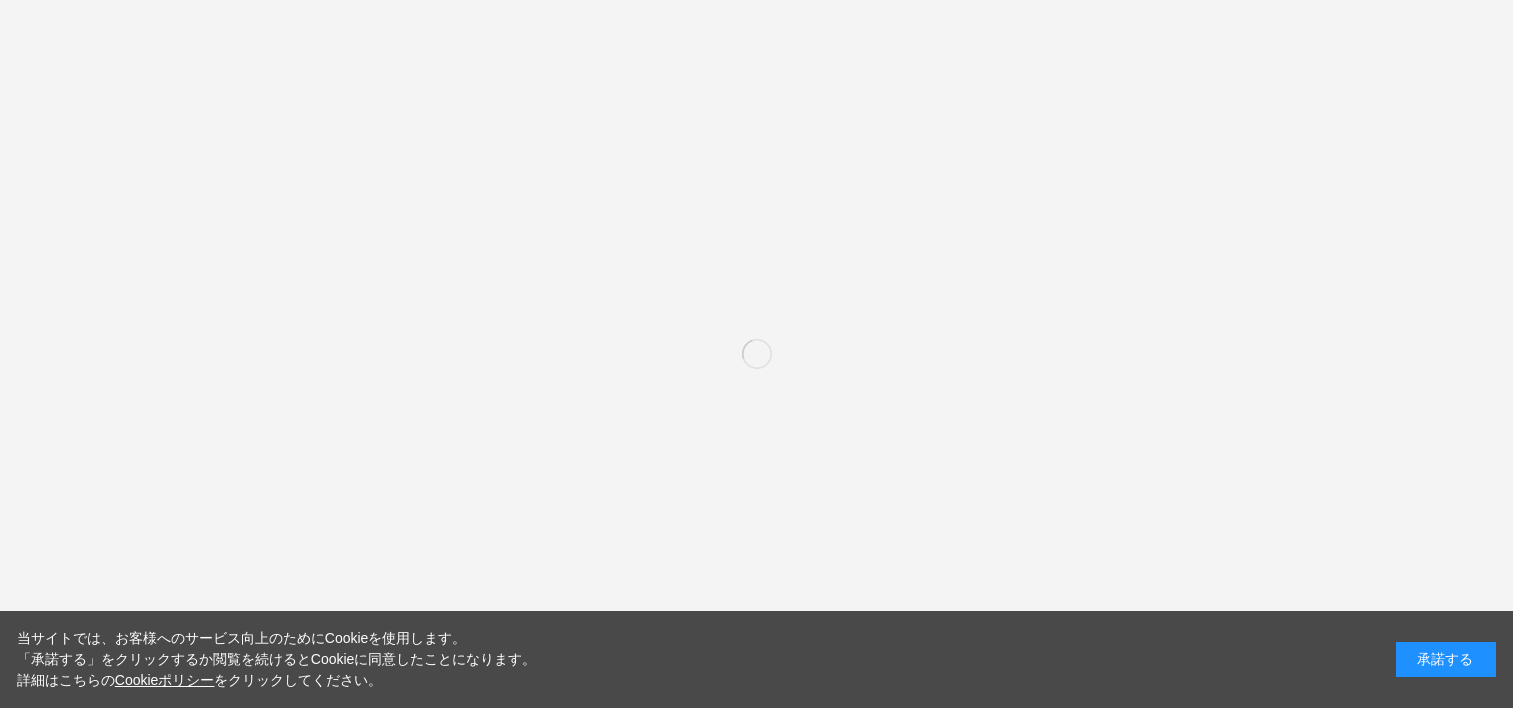 scroll, scrollTop: 0, scrollLeft: 0, axis: both 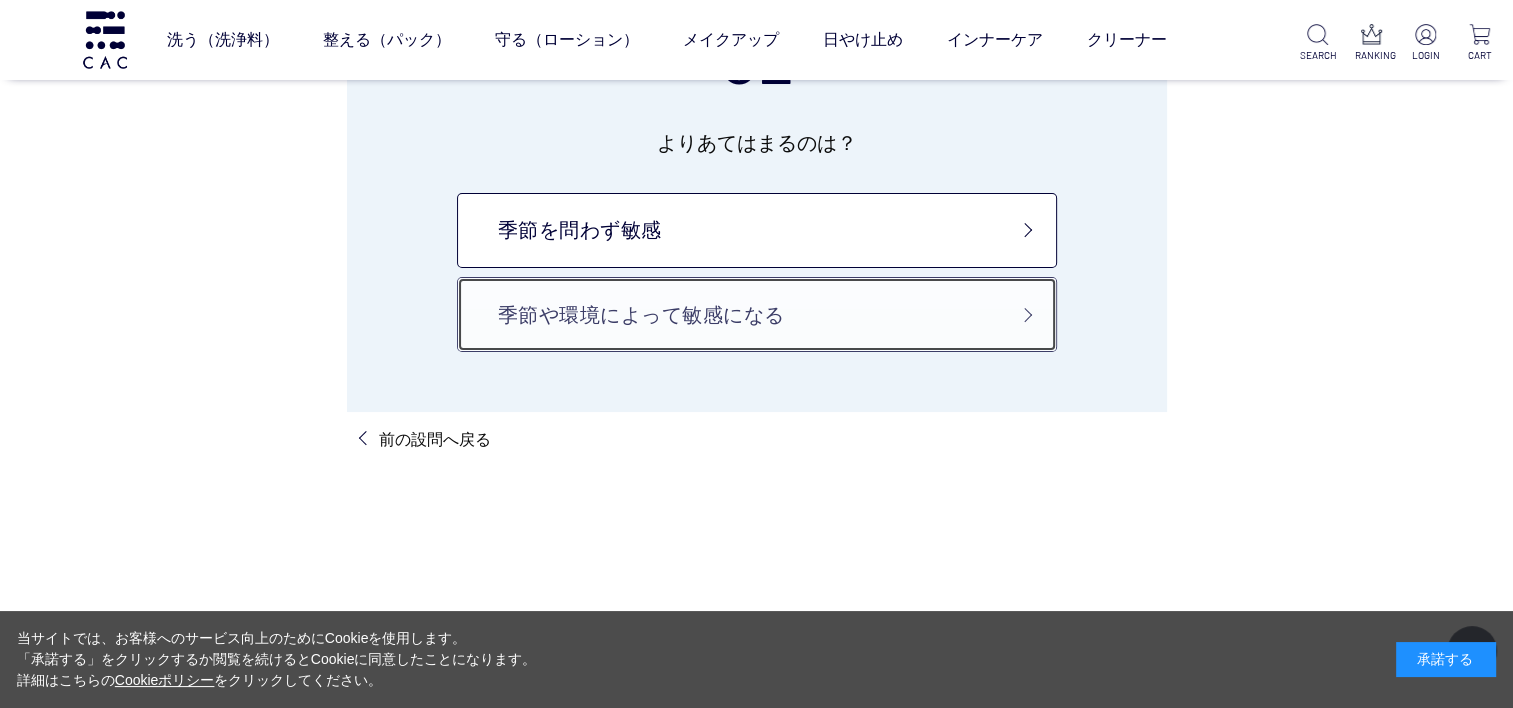 click on "季節や環境によって敏感になる" at bounding box center [757, 314] 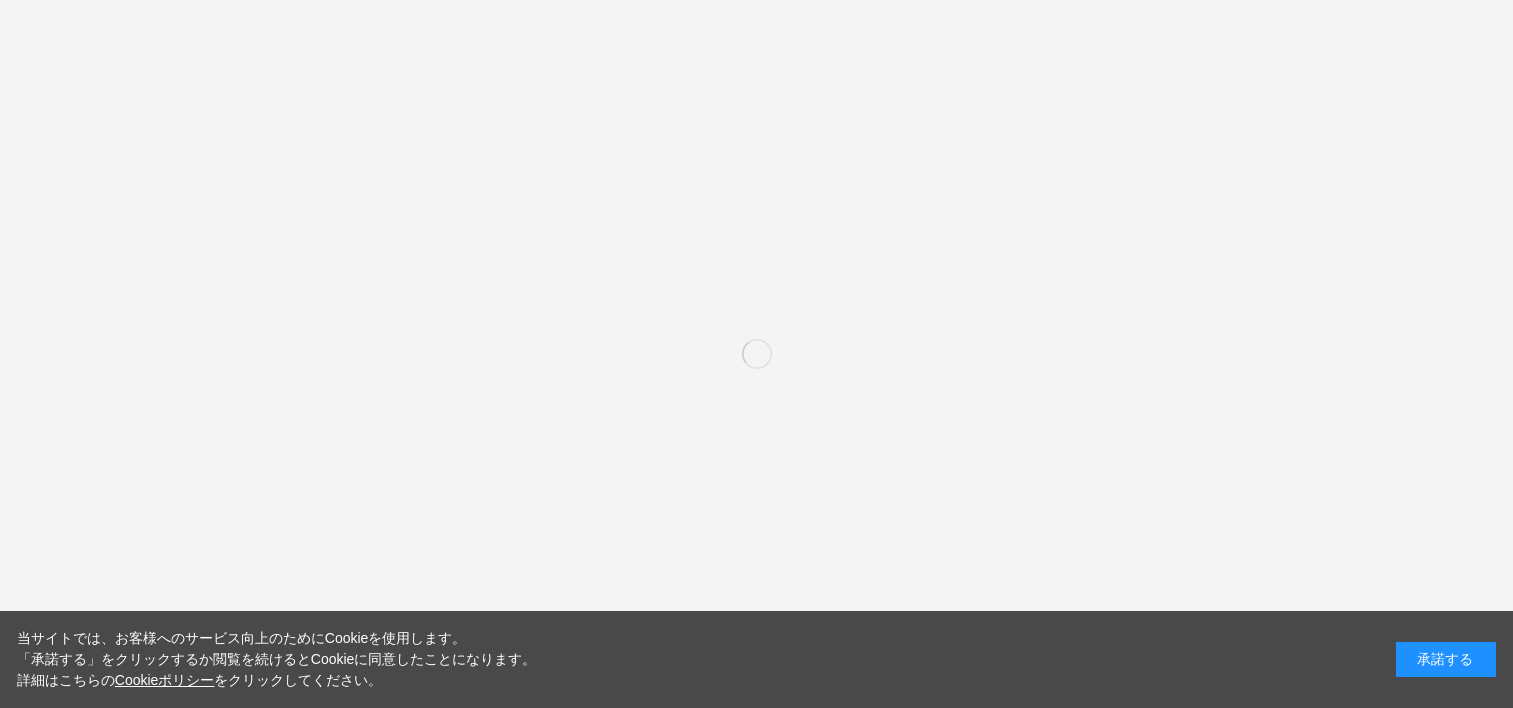 scroll, scrollTop: 0, scrollLeft: 0, axis: both 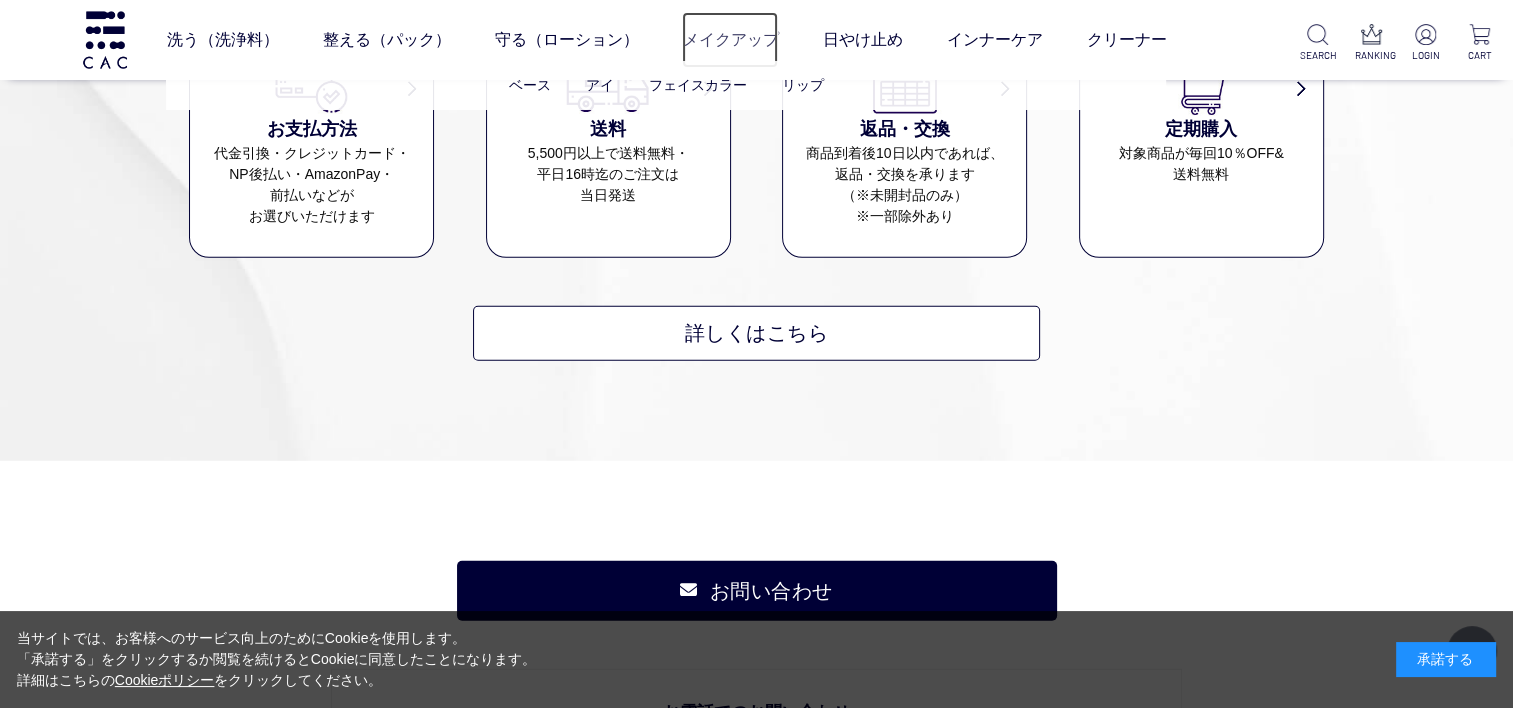 click on "メイクアップ" at bounding box center (730, 40) 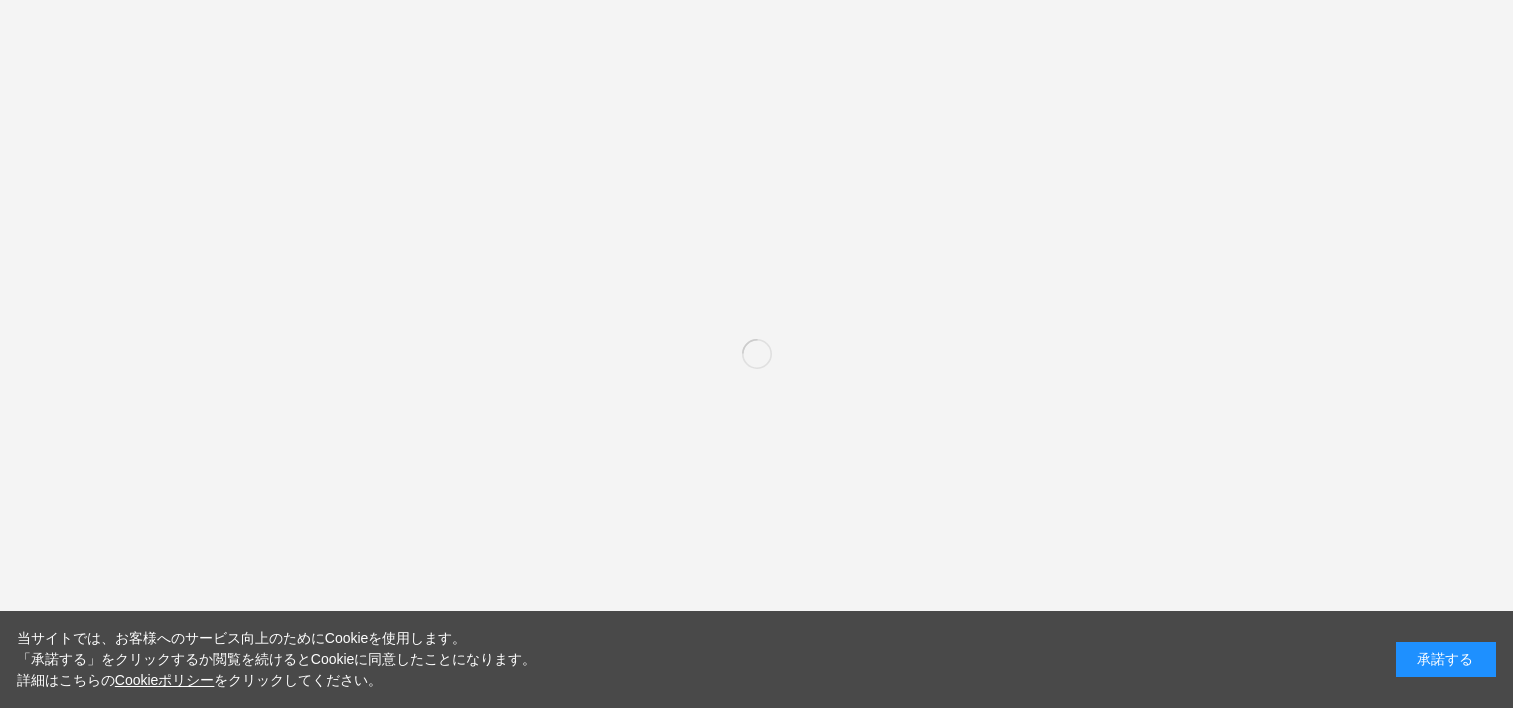 scroll, scrollTop: 0, scrollLeft: 0, axis: both 